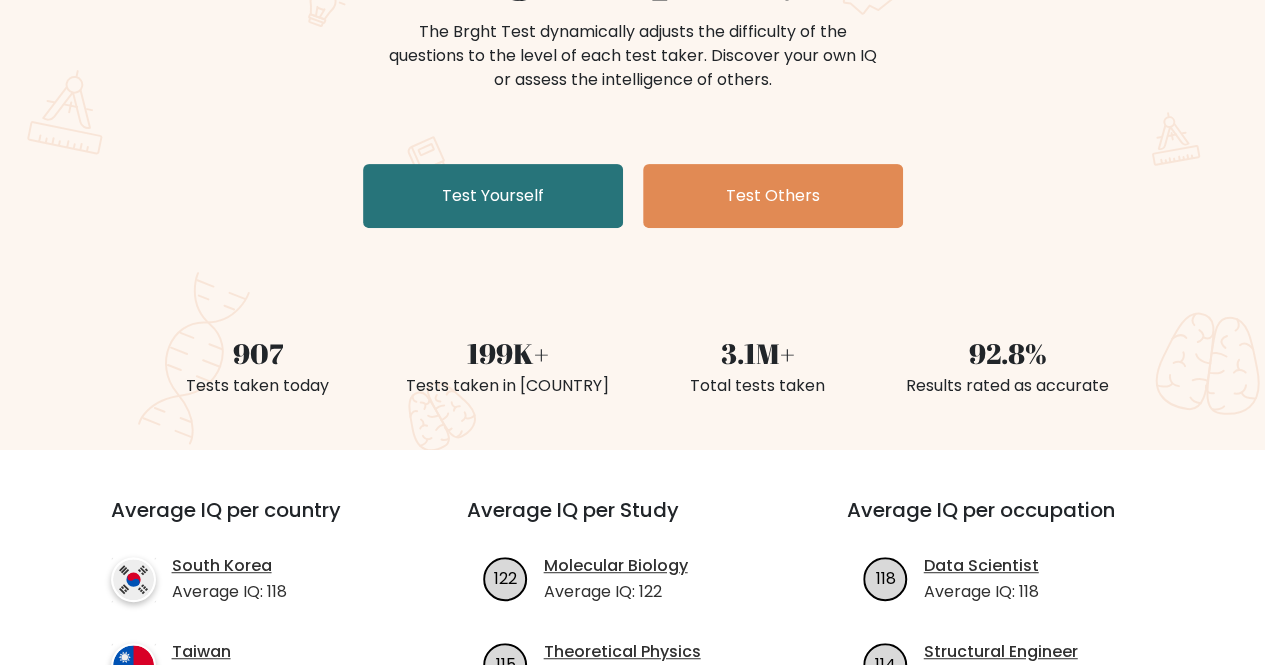 scroll, scrollTop: 300, scrollLeft: 0, axis: vertical 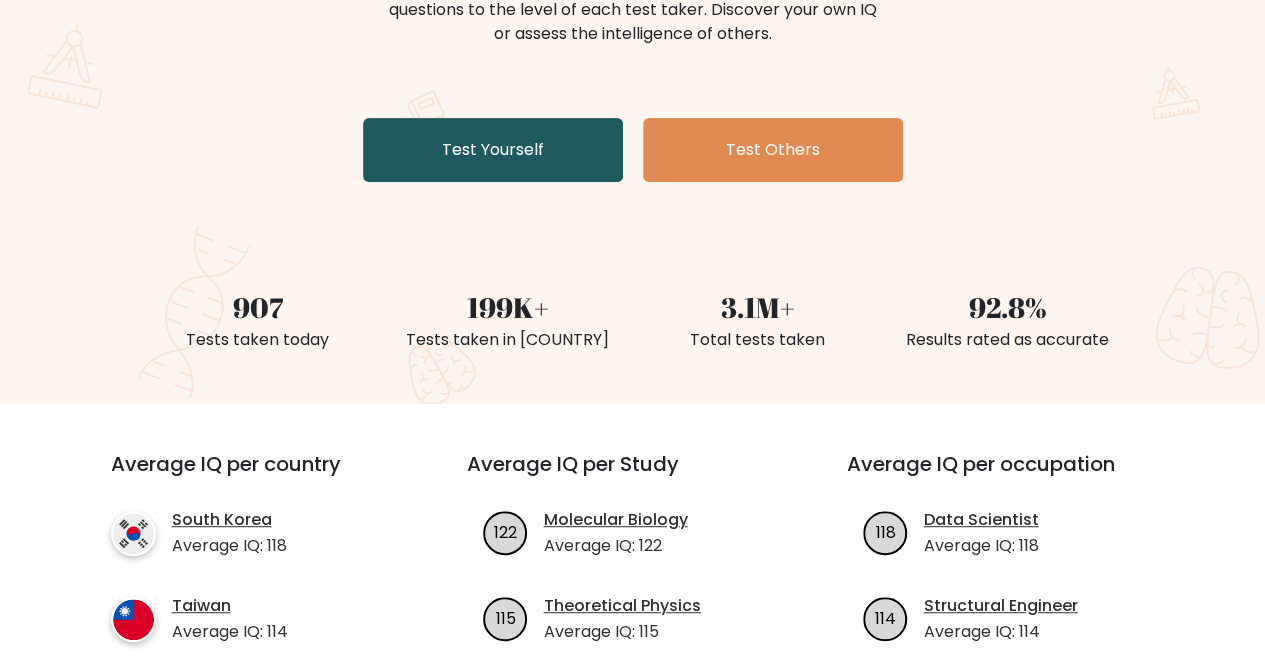 click on "Test Yourself" at bounding box center [493, 150] 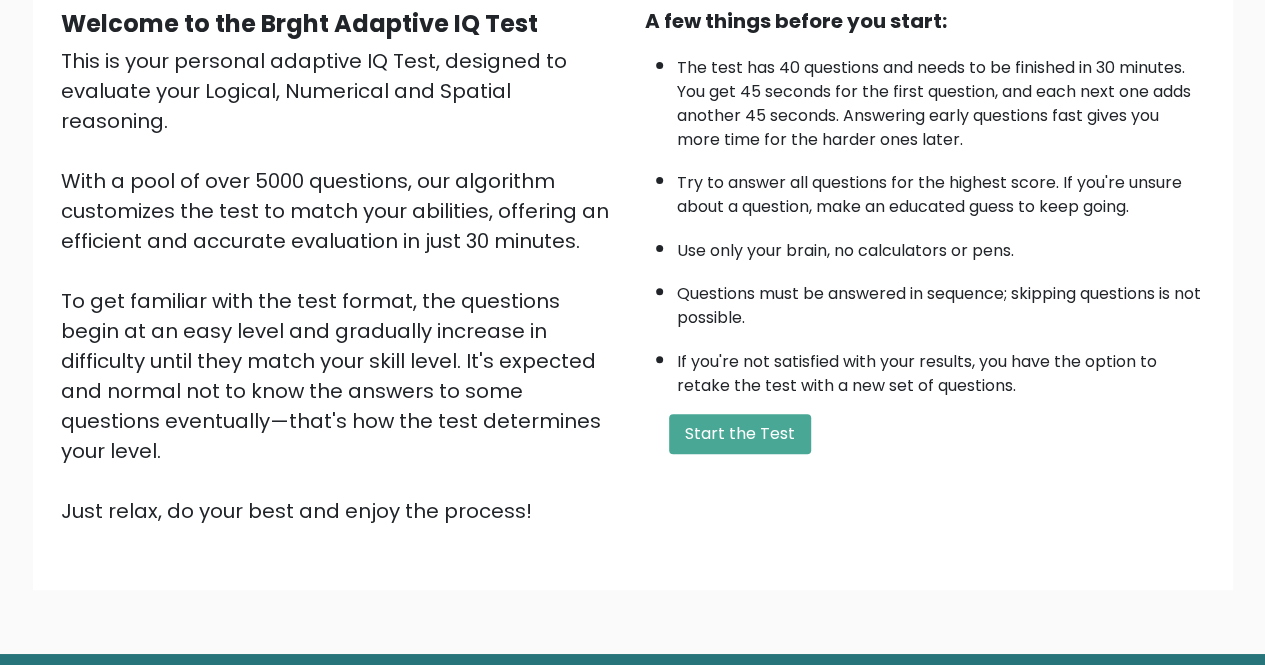 scroll, scrollTop: 250, scrollLeft: 0, axis: vertical 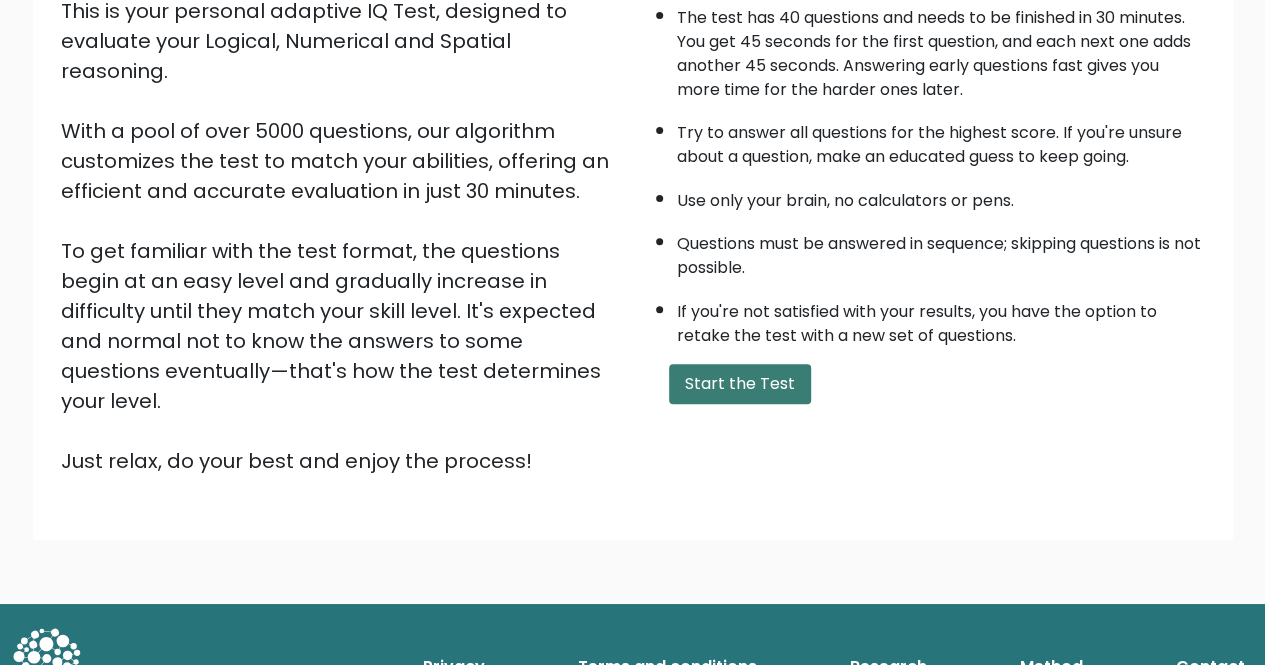 click on "Start the Test" at bounding box center [740, 384] 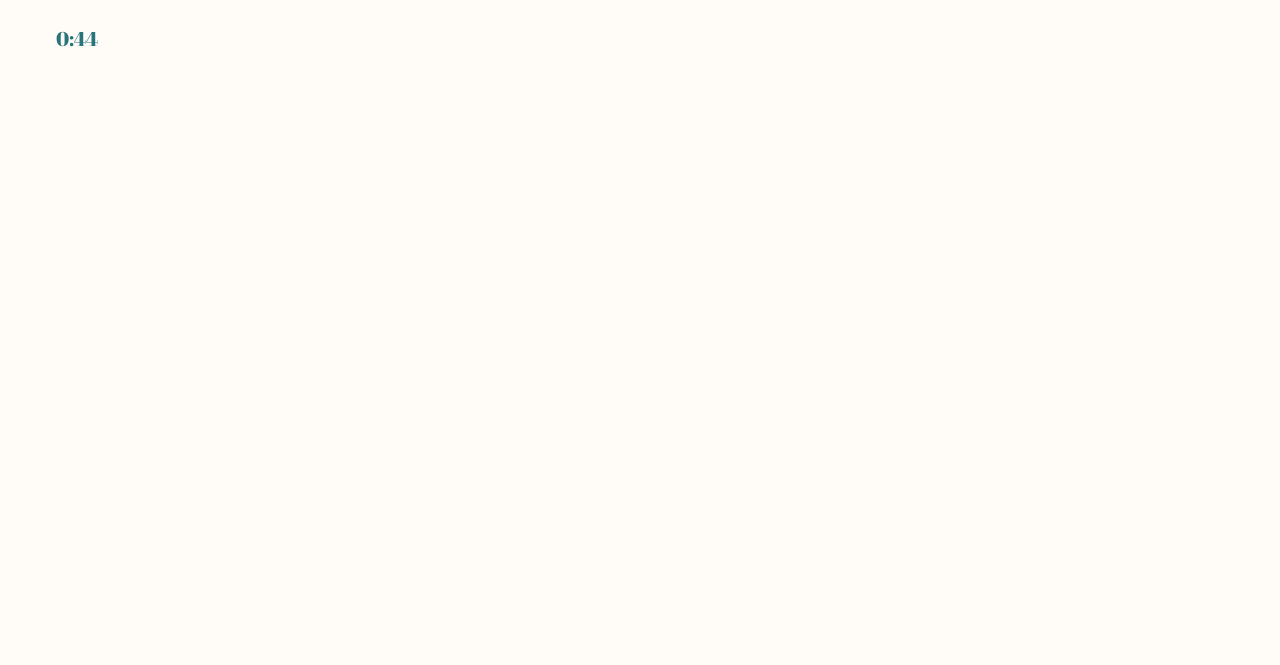 scroll, scrollTop: 0, scrollLeft: 0, axis: both 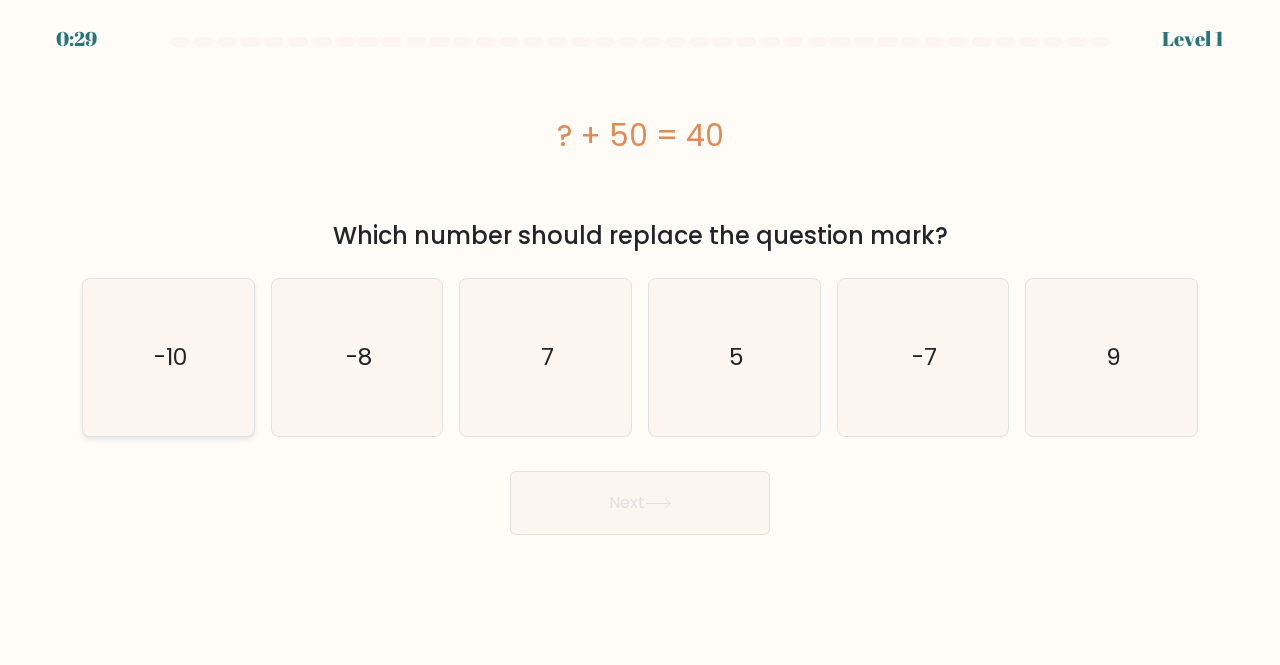 click on "-10" 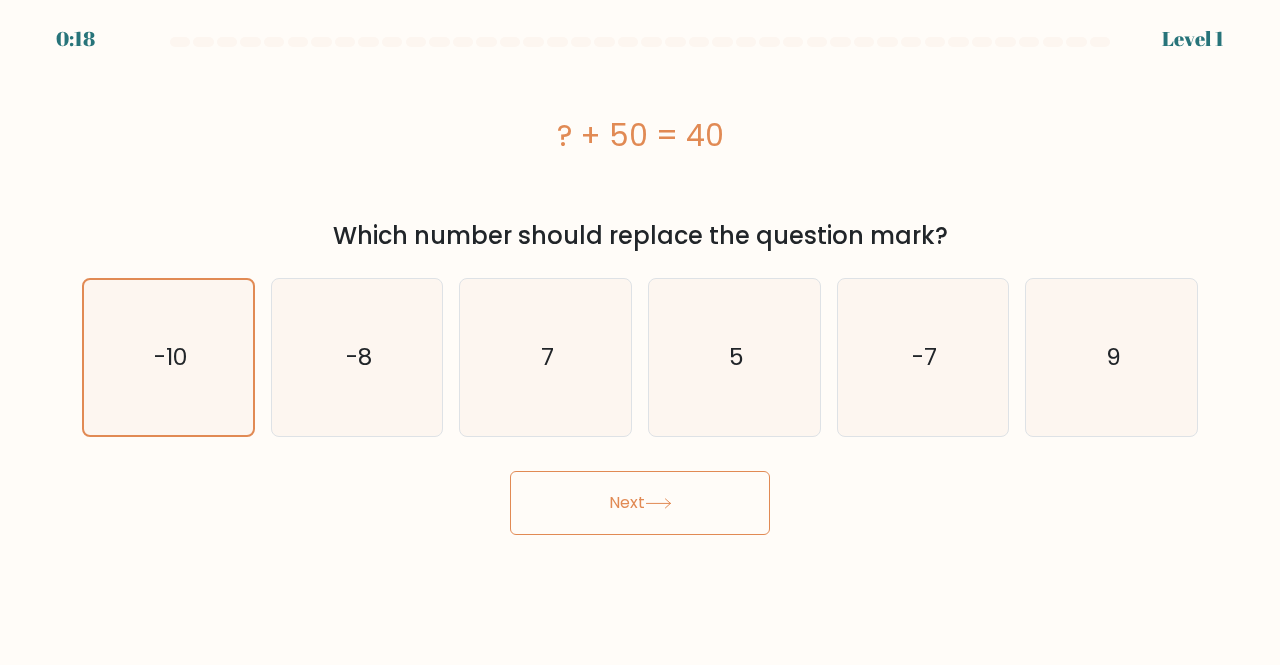 click on "Next" at bounding box center [640, 503] 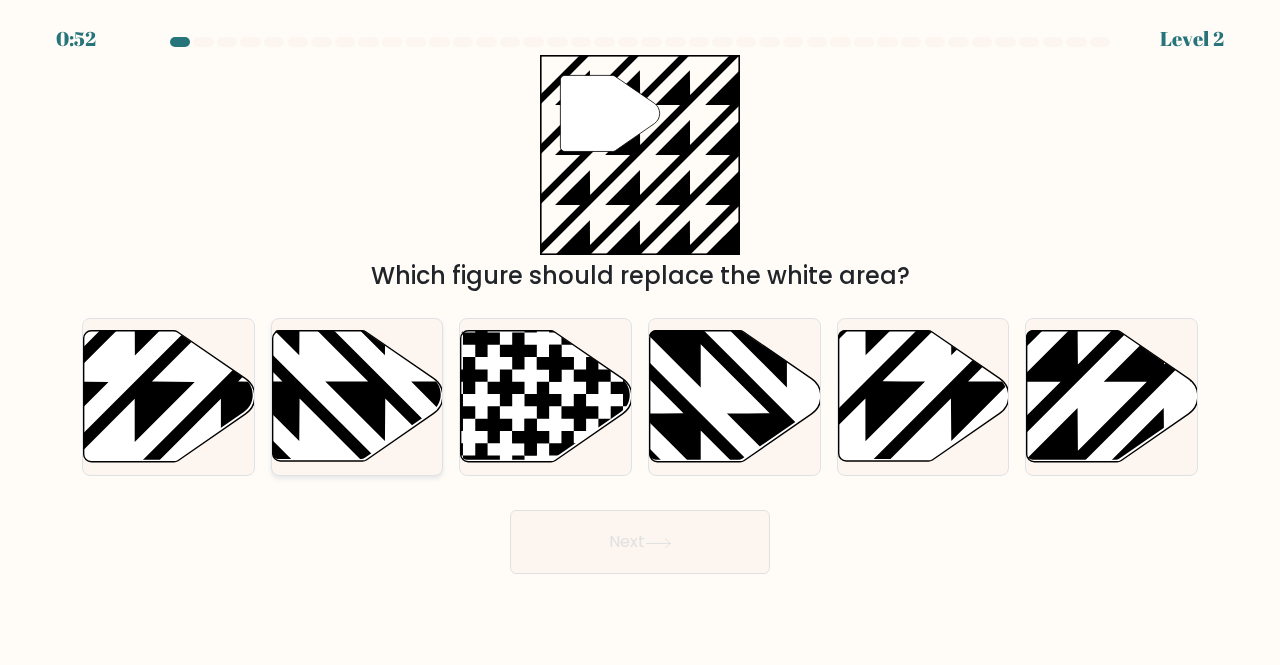 click 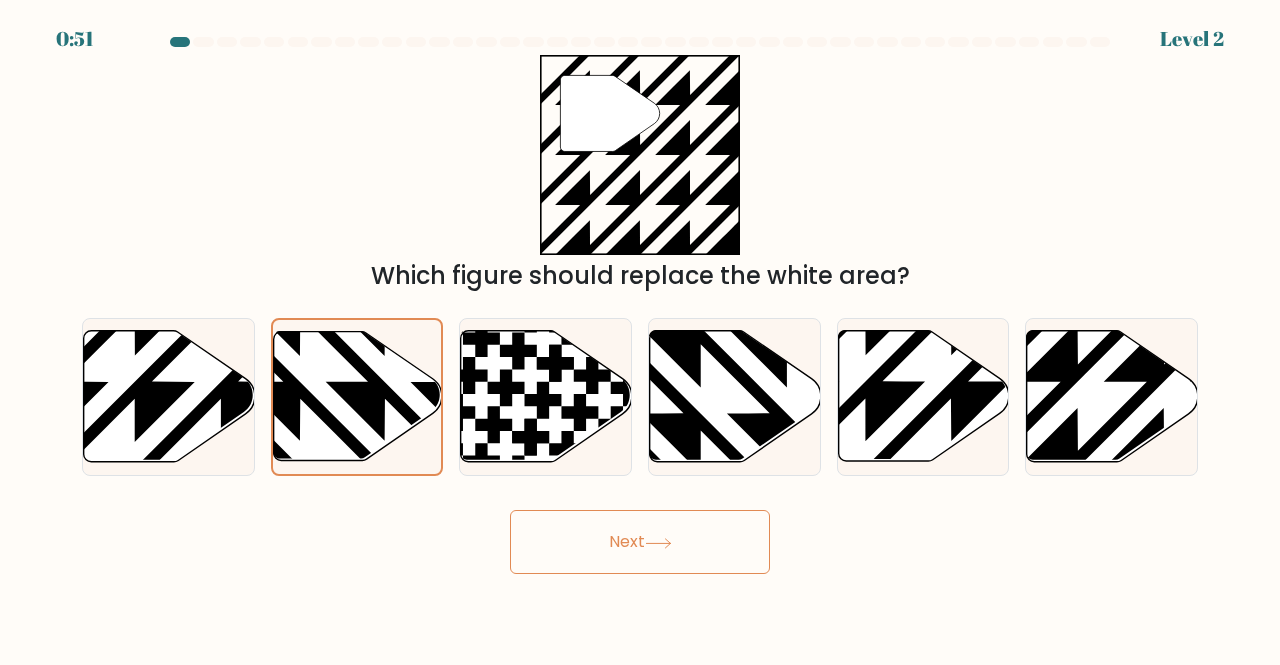 click on "Next" at bounding box center [640, 542] 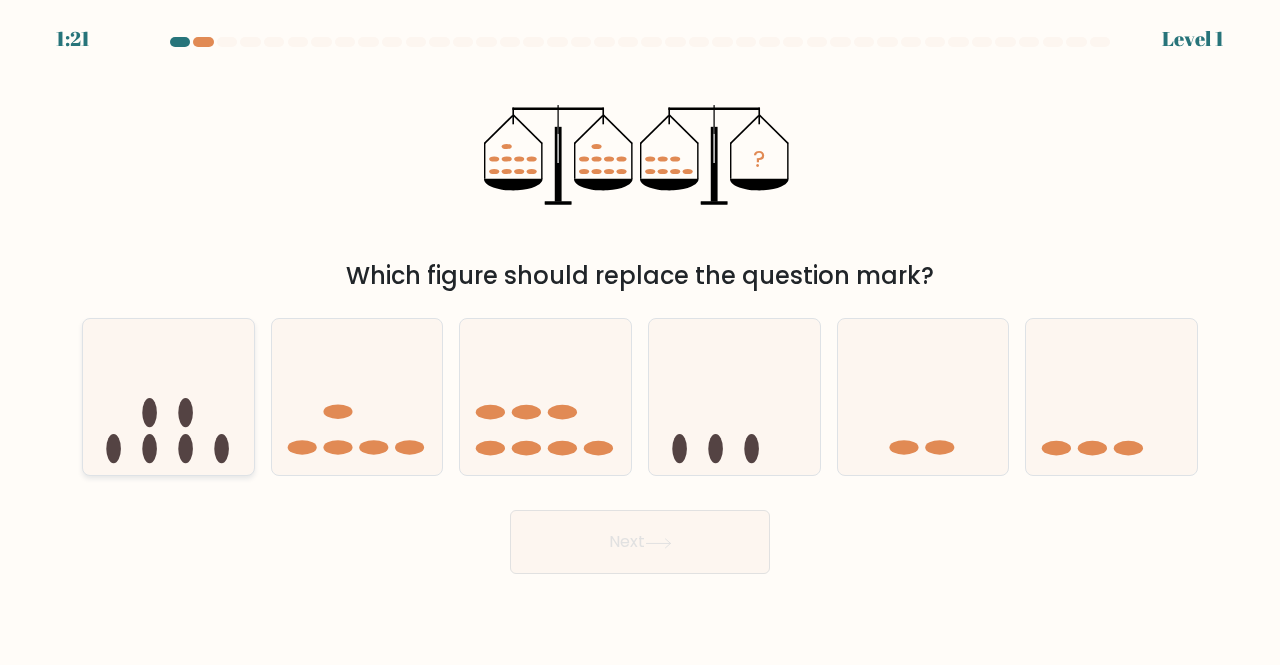 click 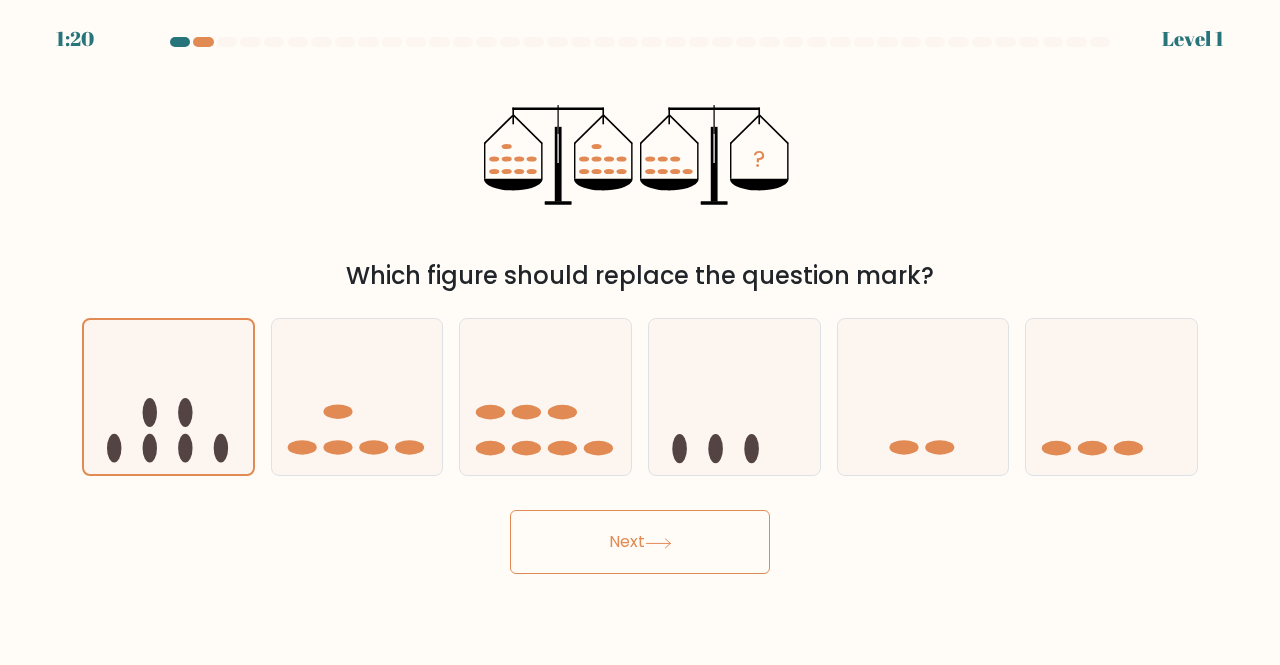 click on "Next" at bounding box center (640, 542) 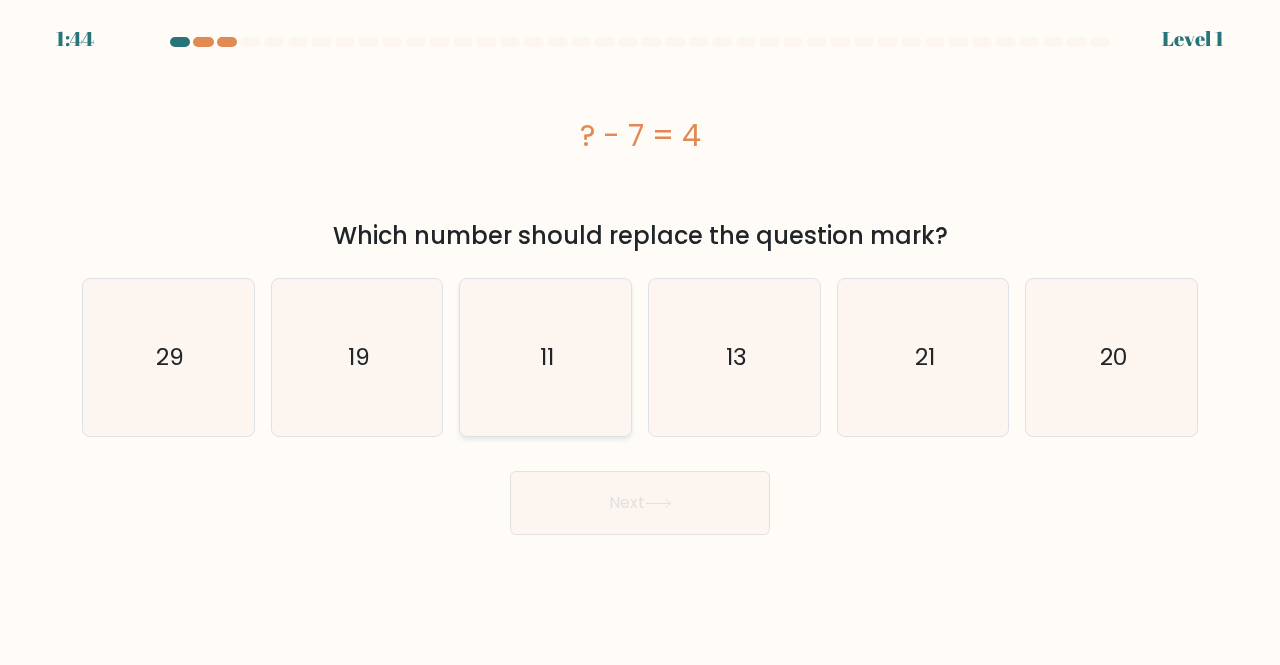 click on "11" 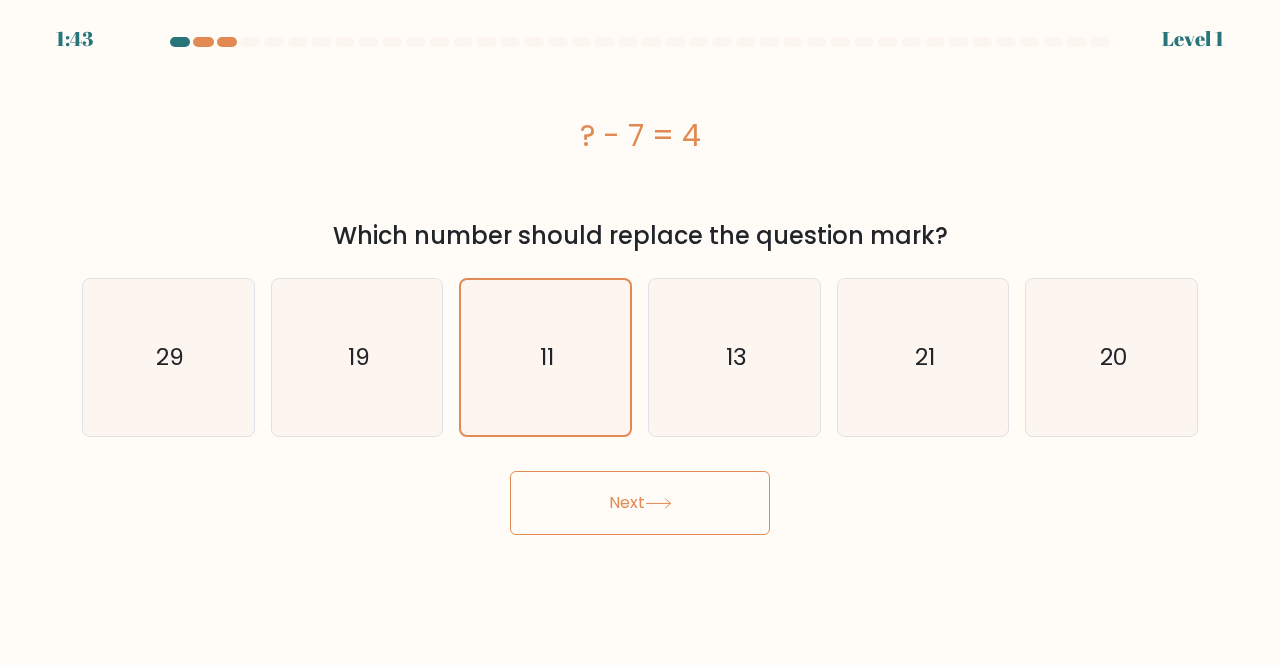 click on "Next" at bounding box center [640, 503] 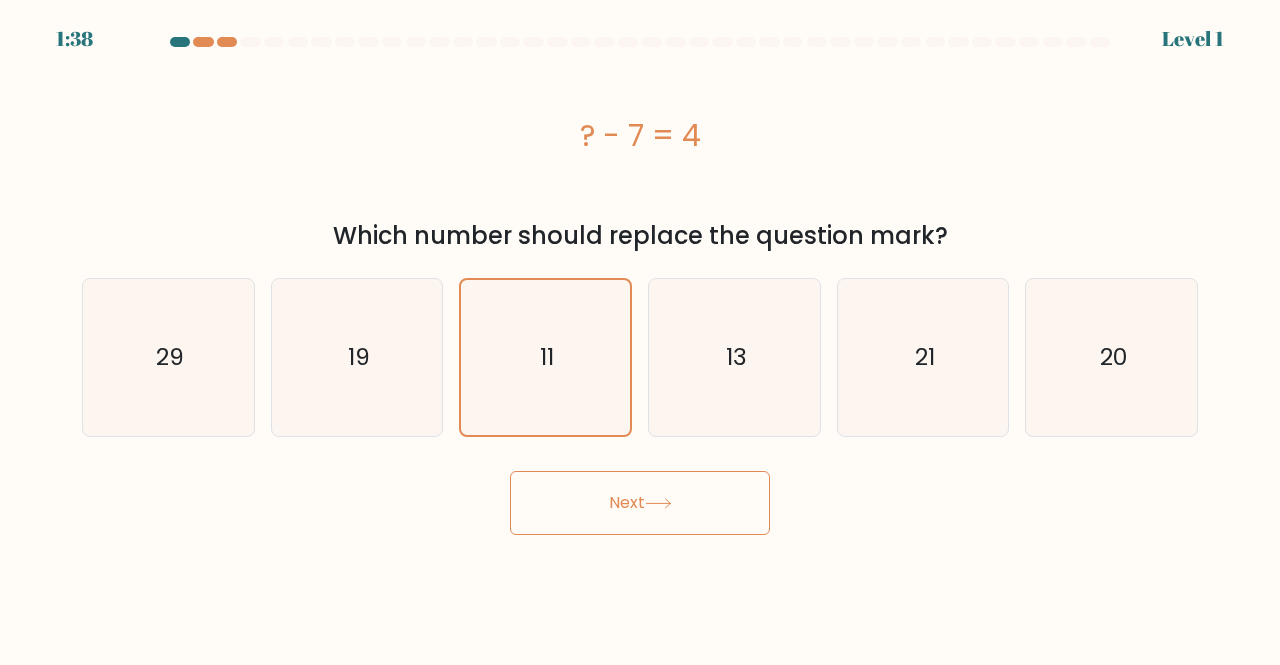 click on "Next" at bounding box center (640, 503) 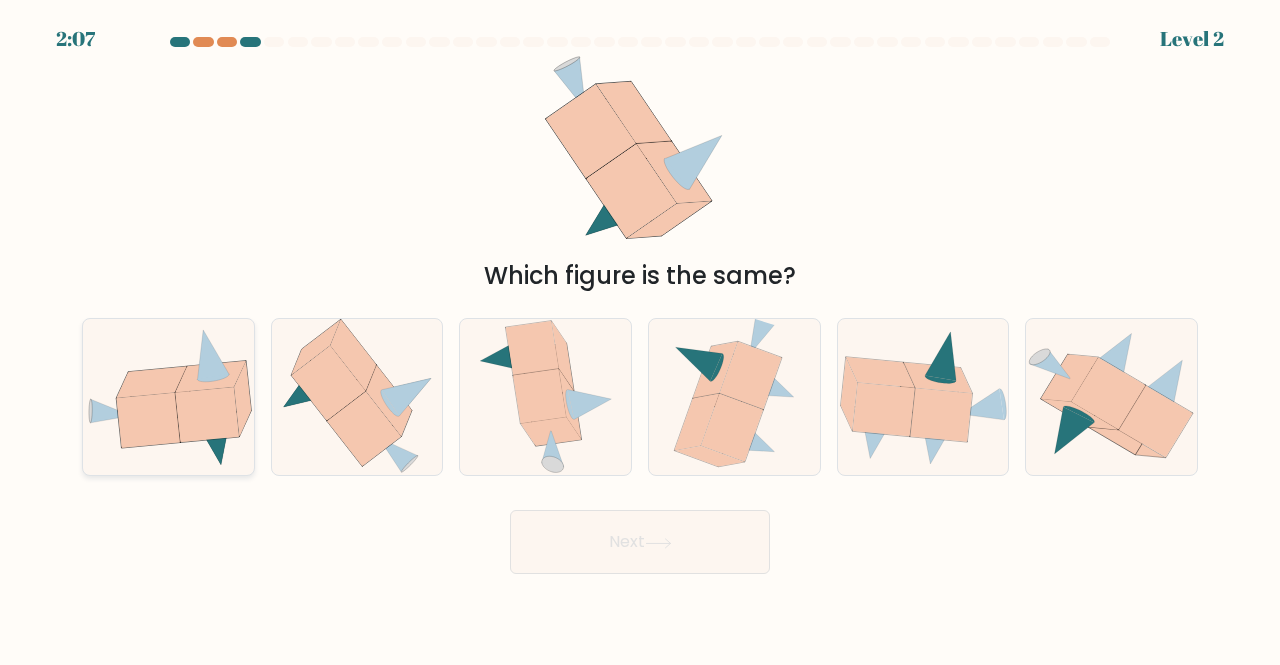 click 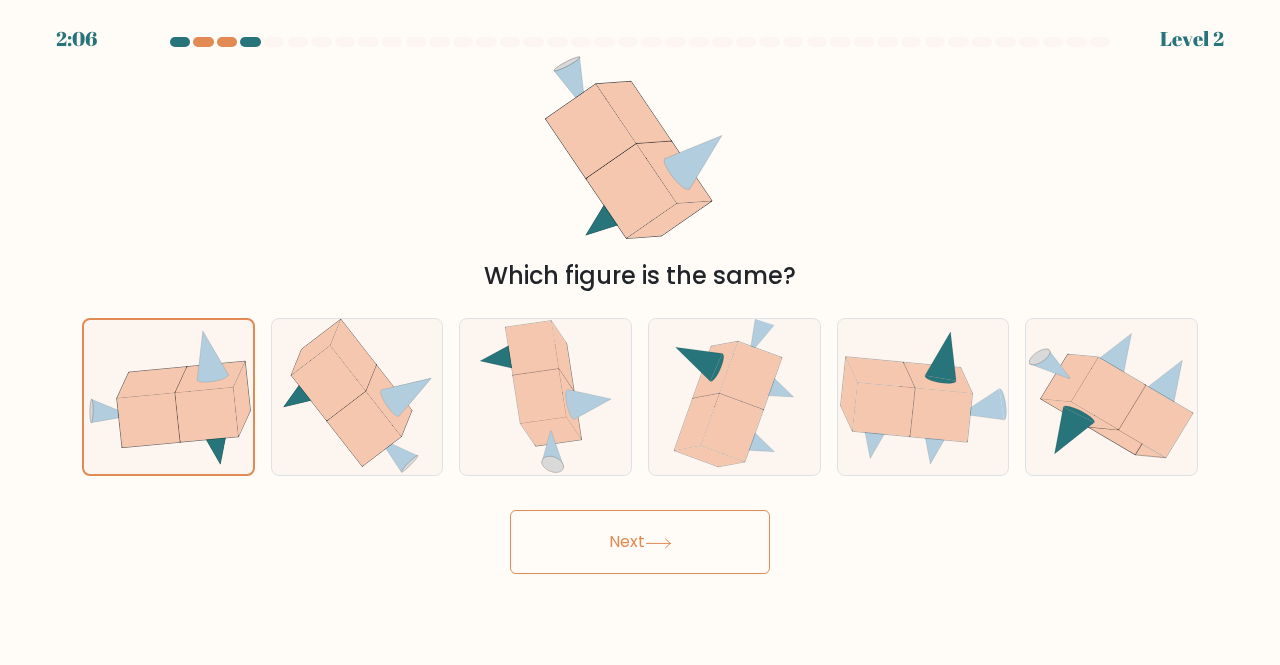 click on "Next" at bounding box center [640, 542] 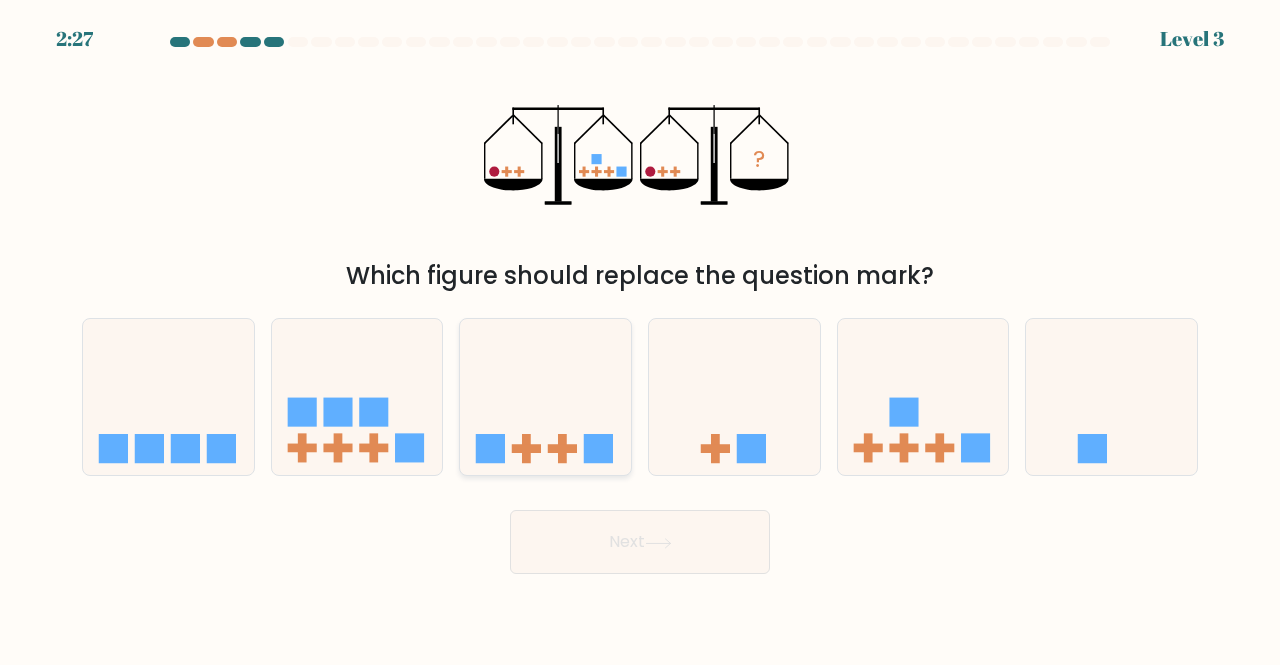 click 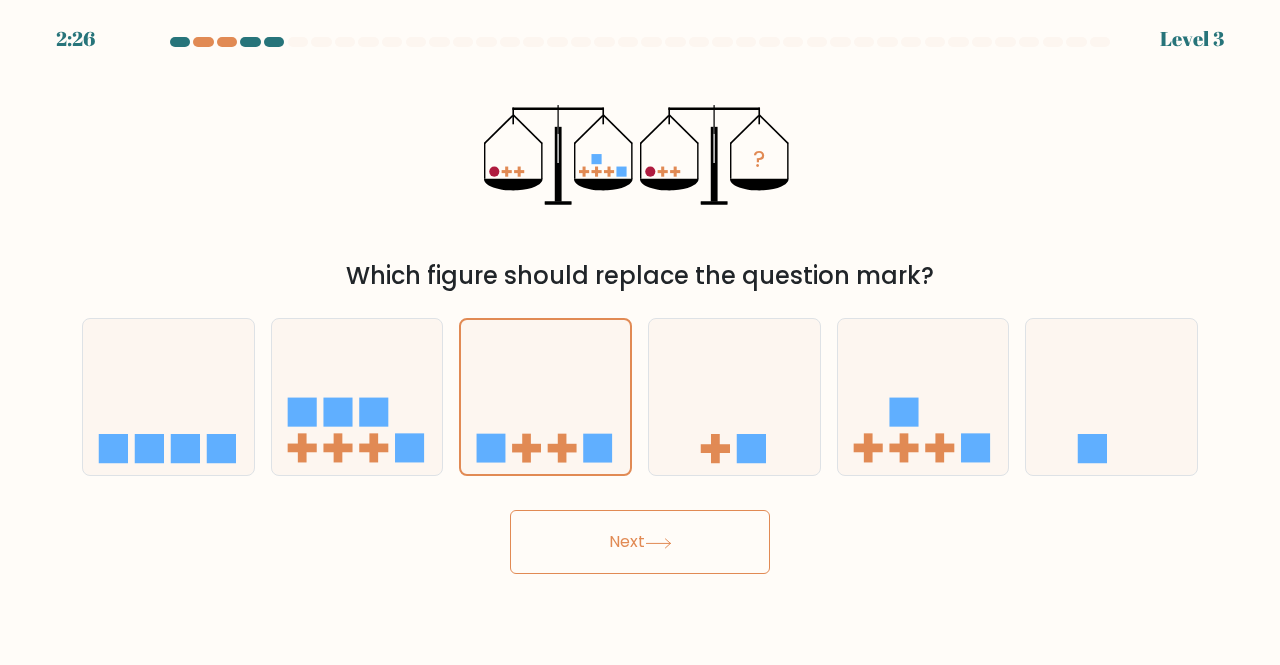 click on "Next" at bounding box center (640, 542) 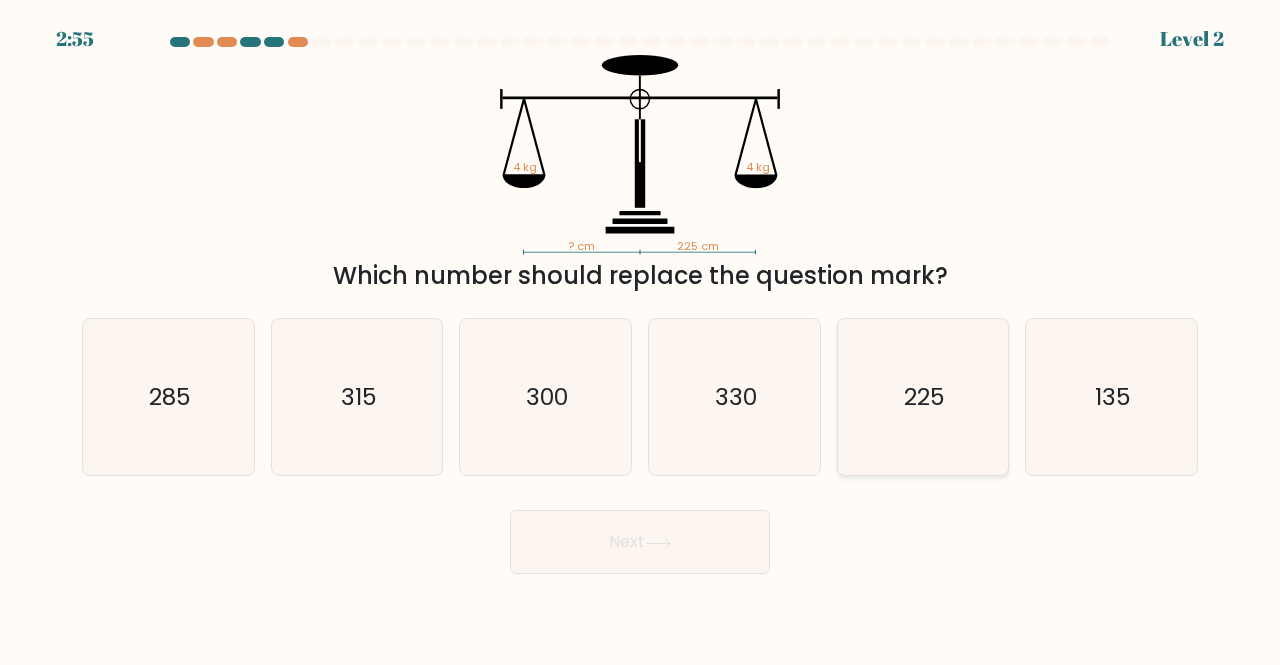 click on "225" 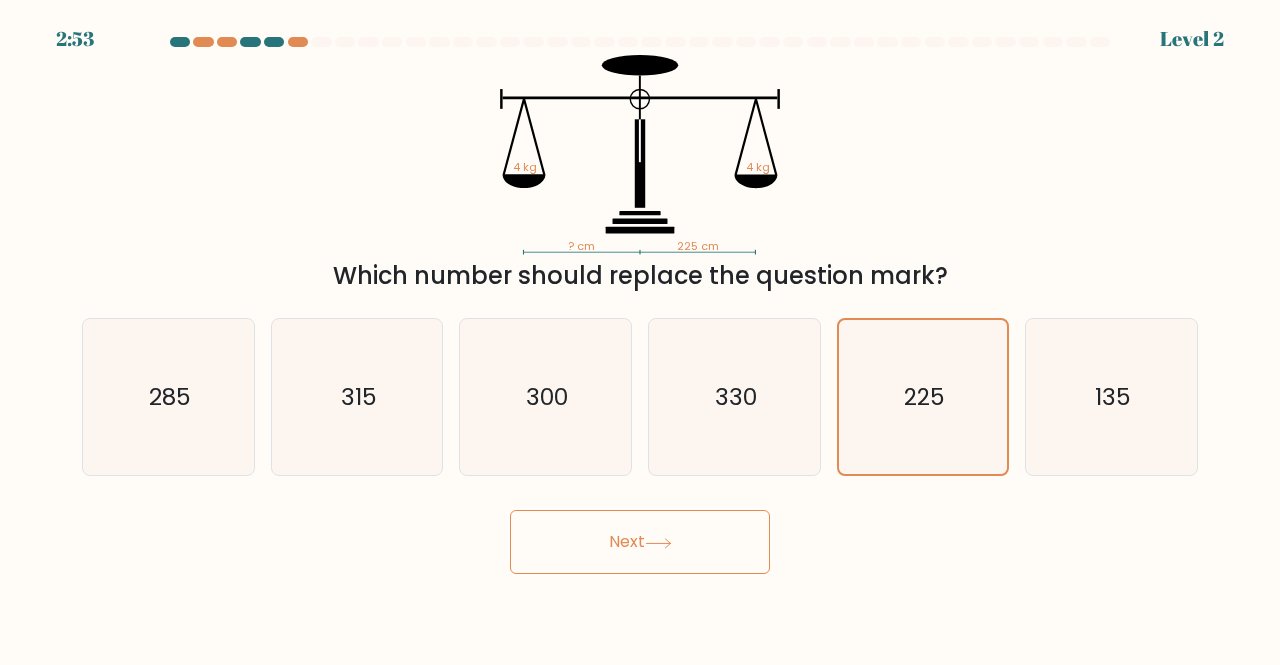 click 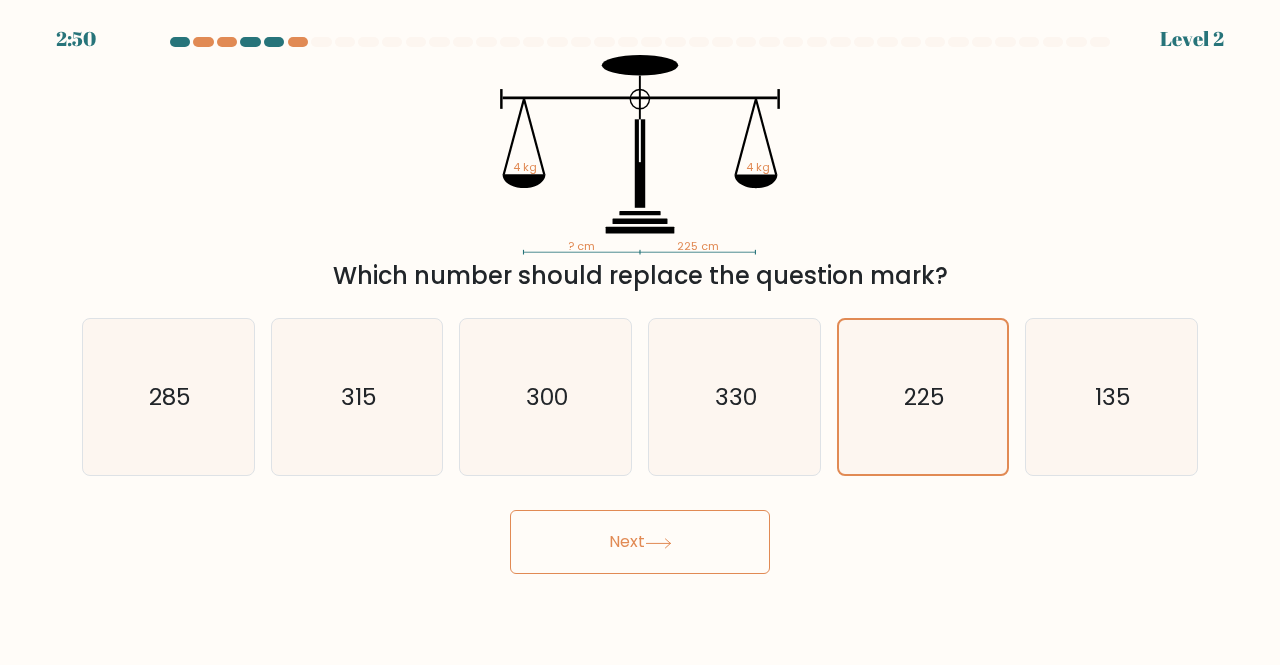 click 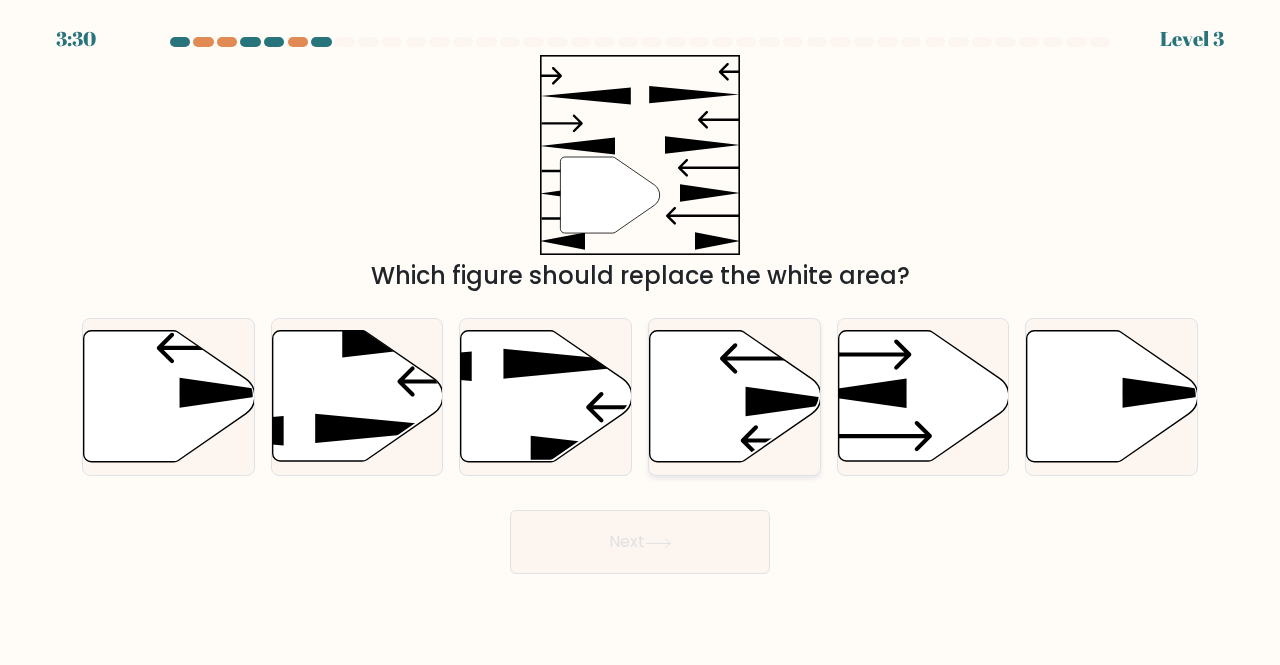 click 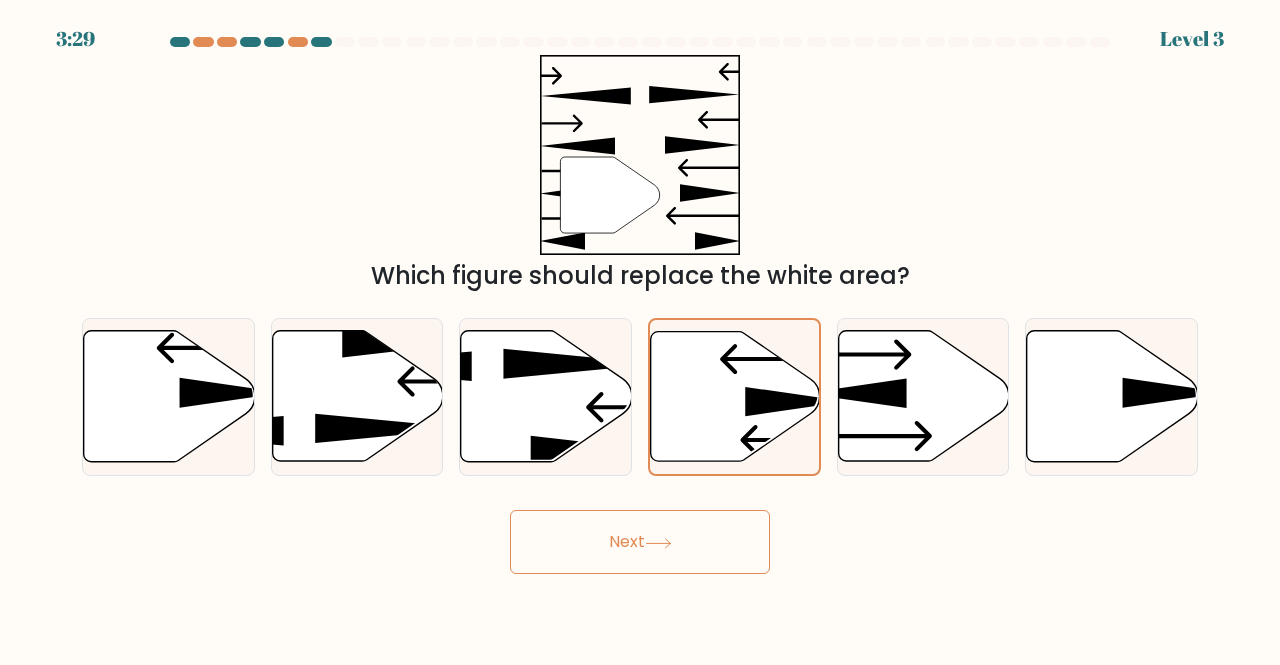 click on "Next" at bounding box center [640, 542] 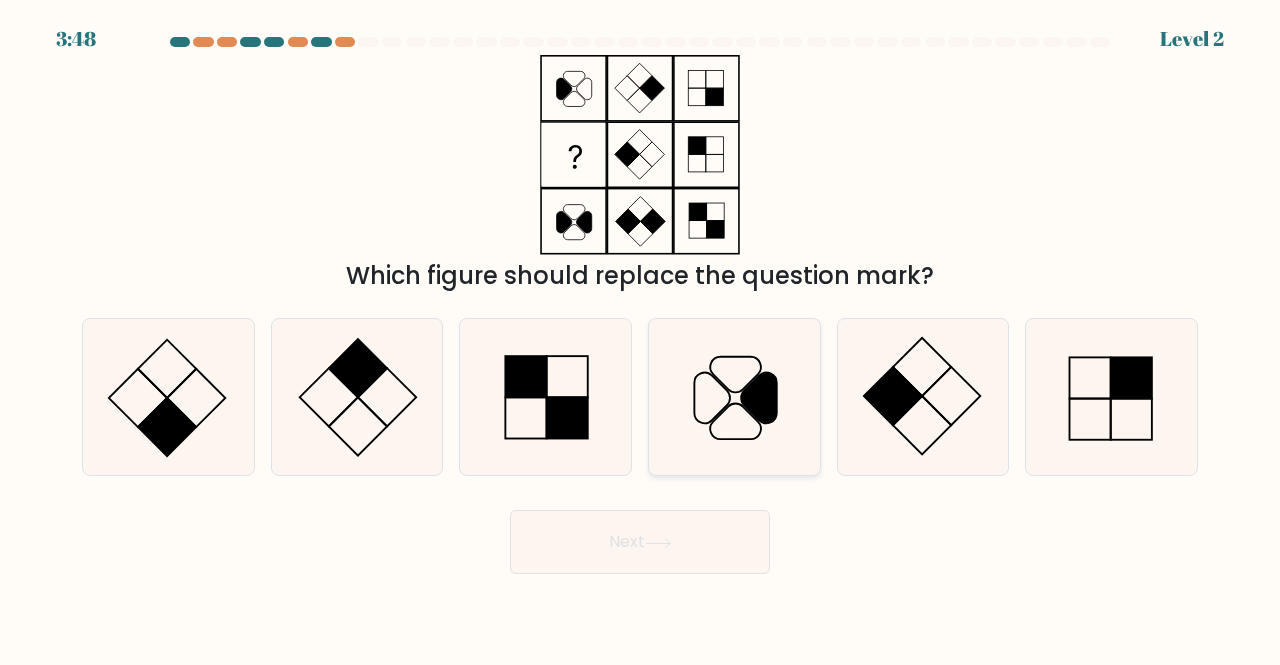 click 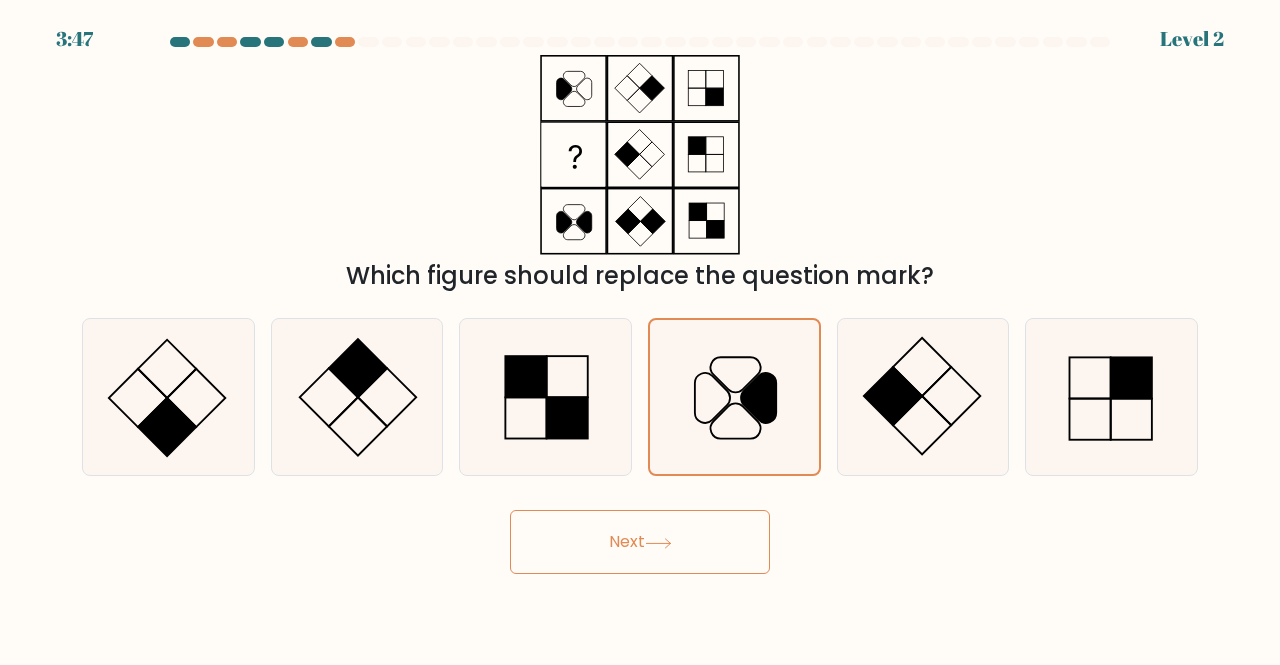 click on "Next" at bounding box center [640, 542] 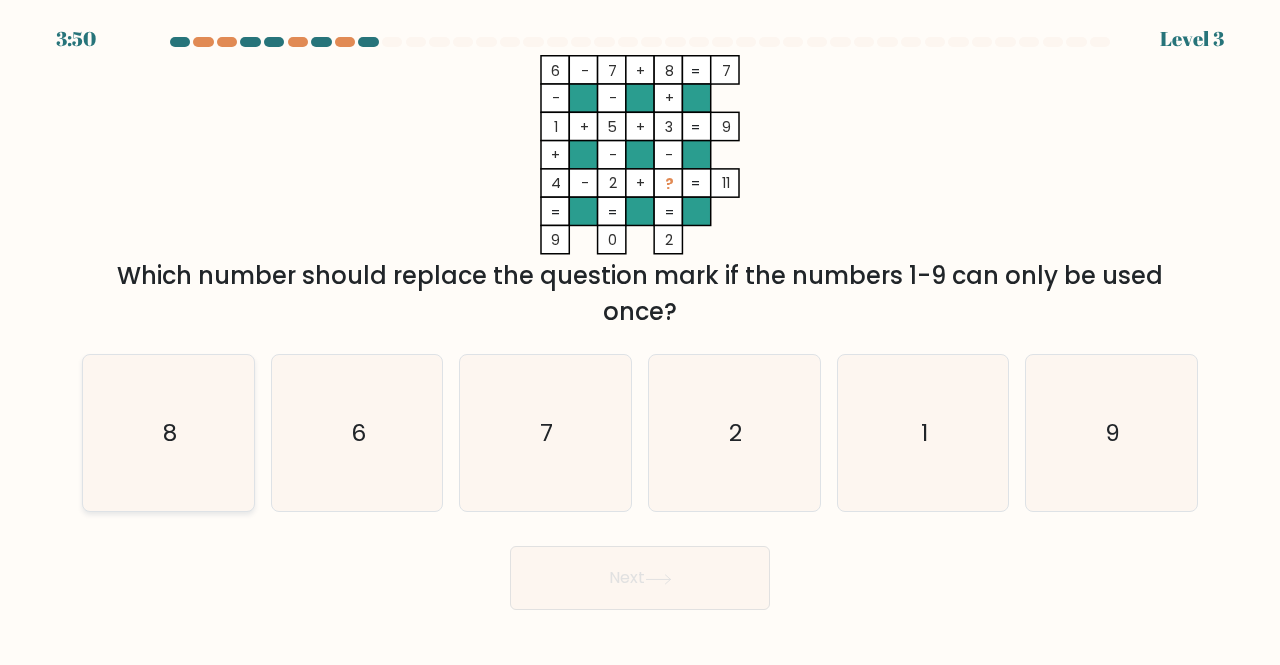 click on "8" 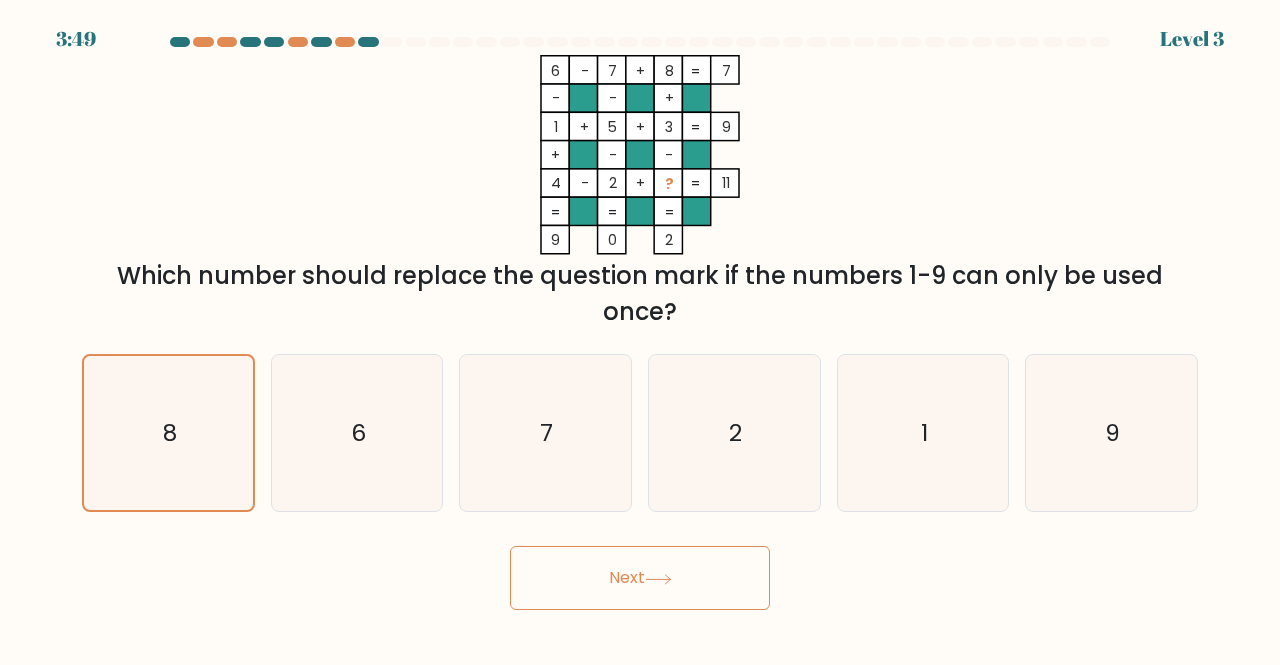 click on "Next" at bounding box center (640, 578) 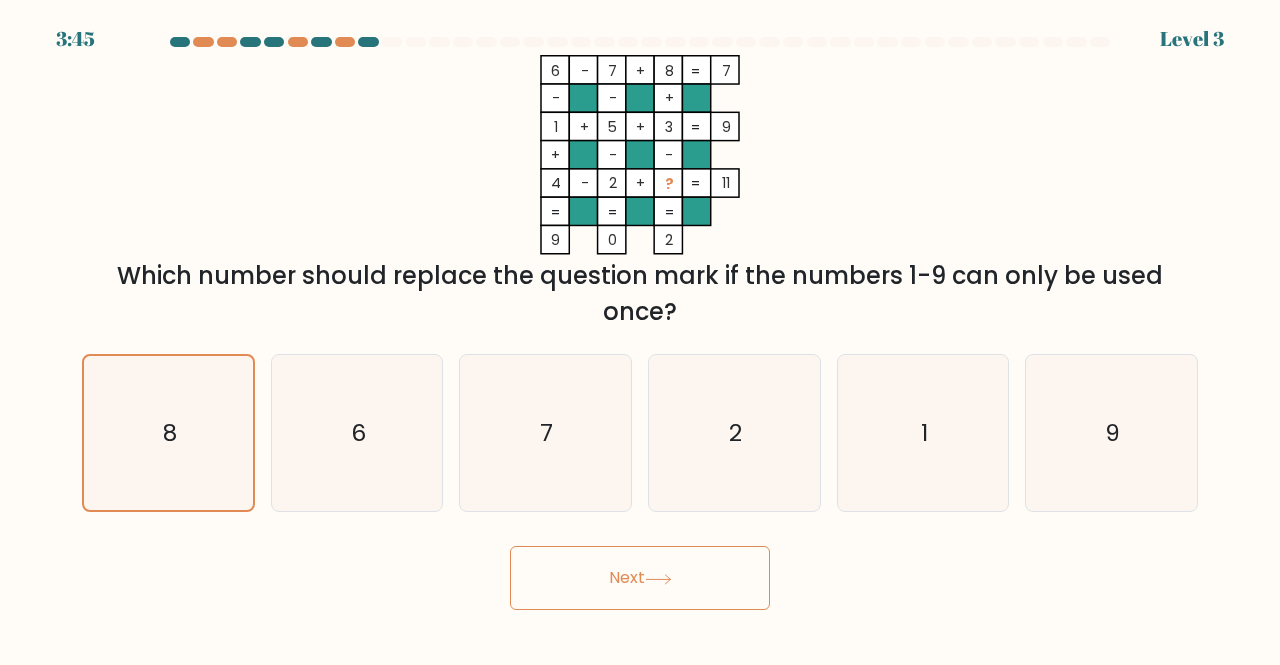 click on "Next" at bounding box center [640, 578] 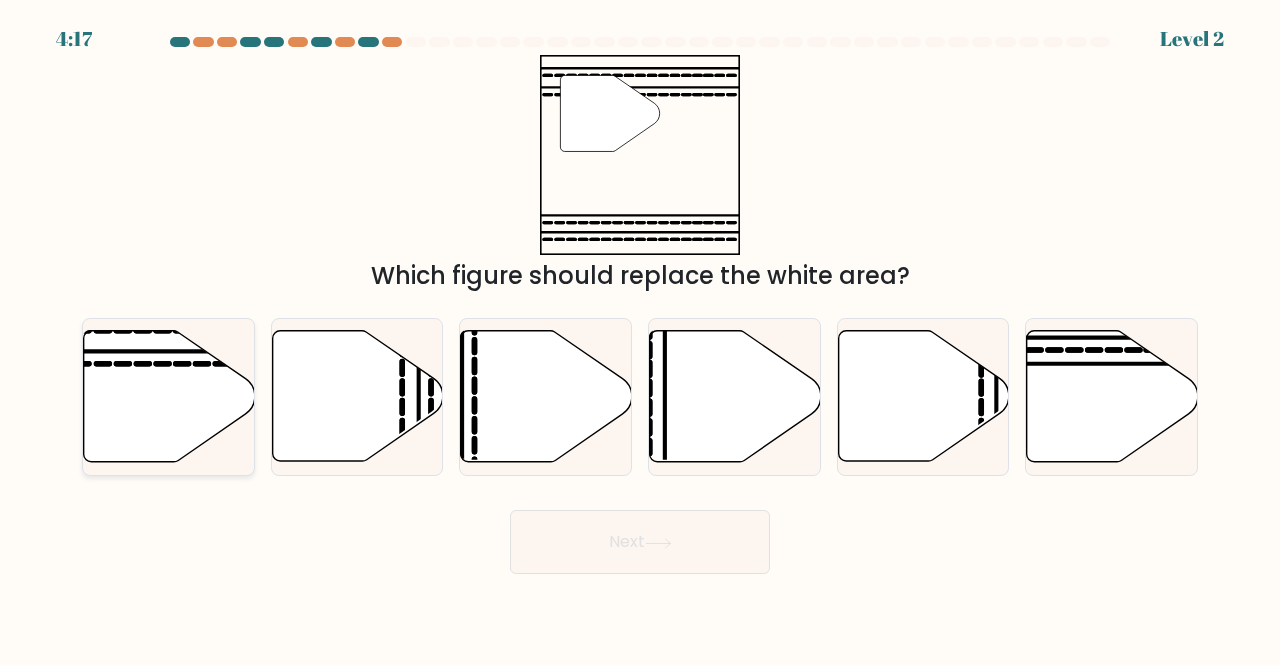 click 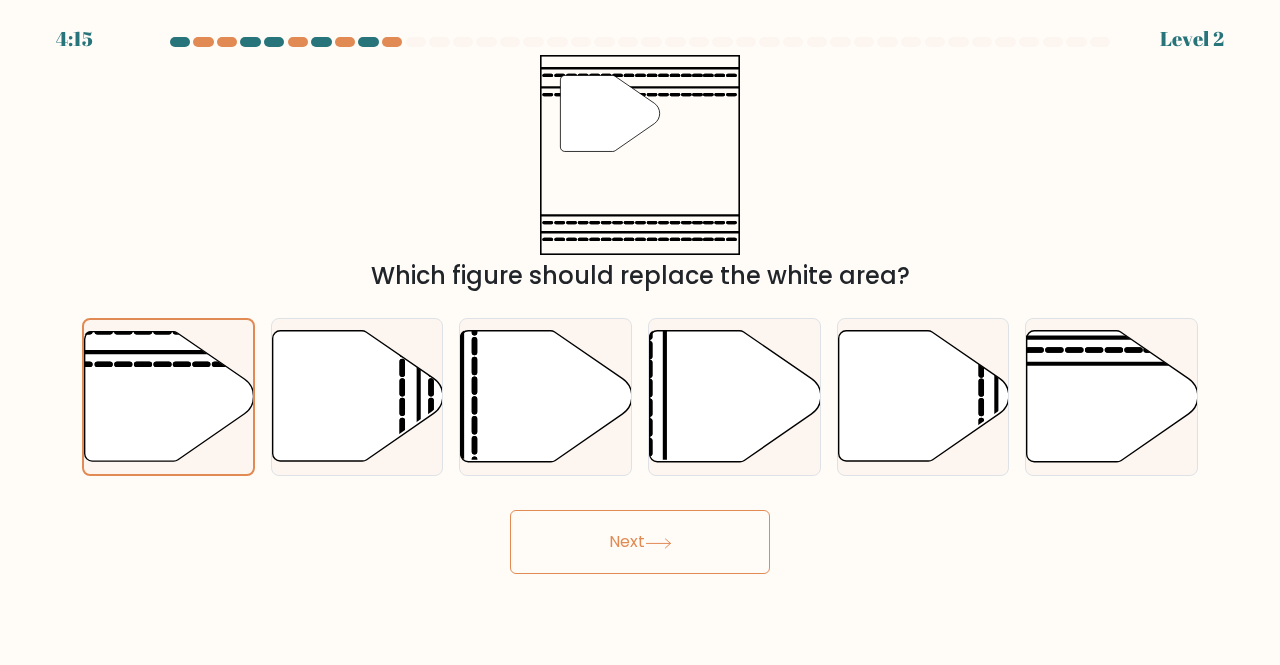 click on "Next" at bounding box center [640, 542] 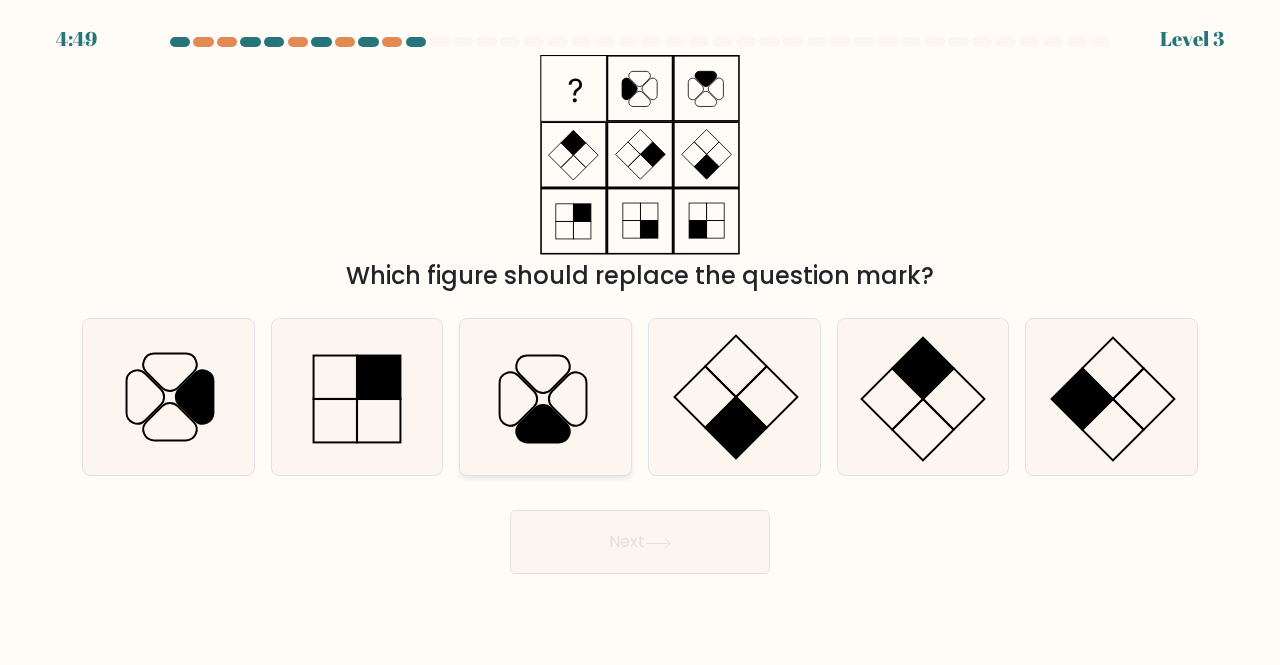 click 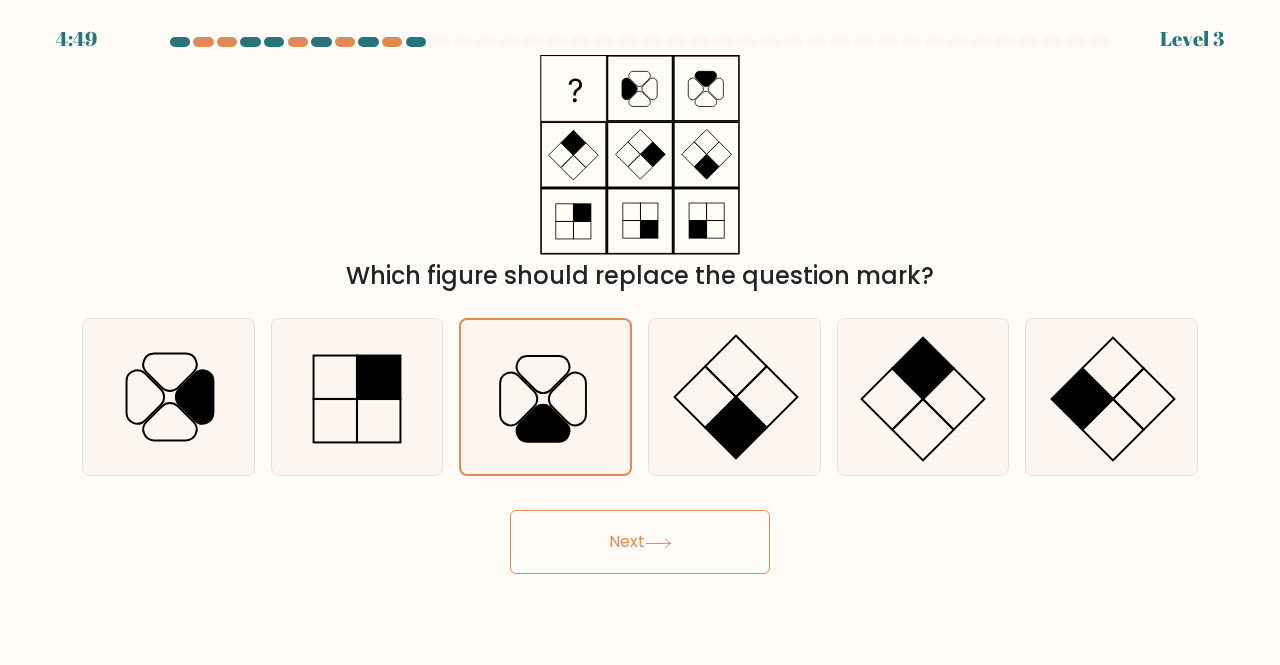 click on "Next" at bounding box center (640, 542) 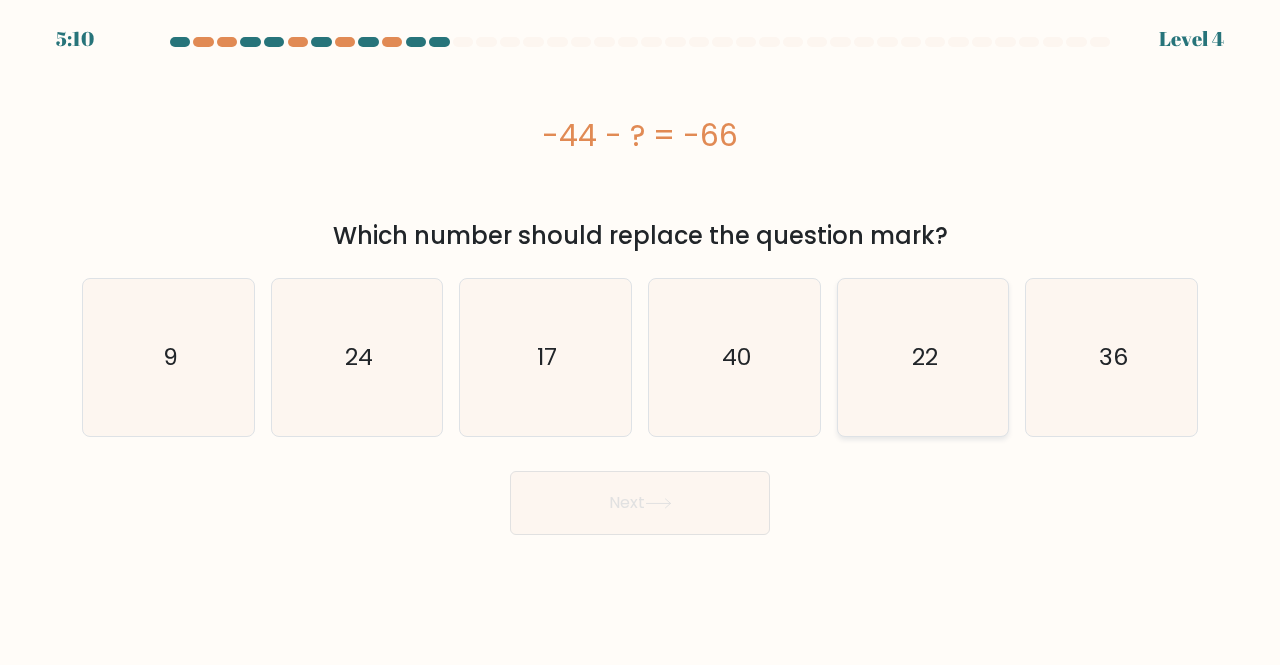 click on "22" 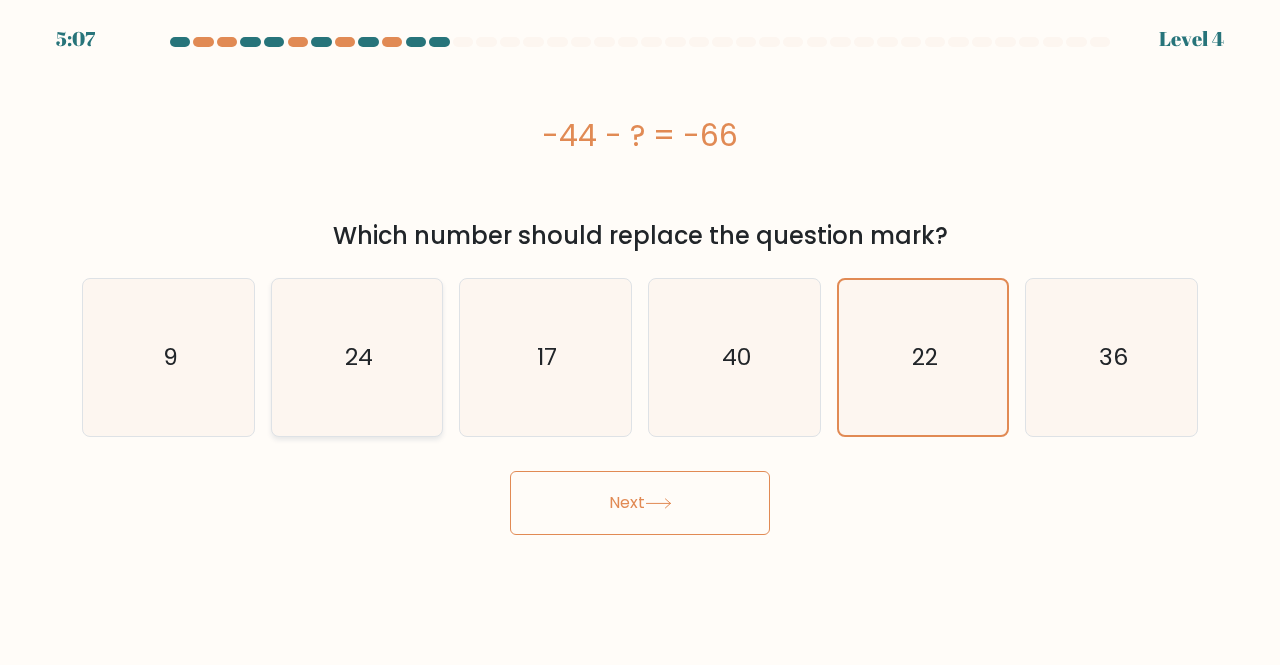 click on "24" 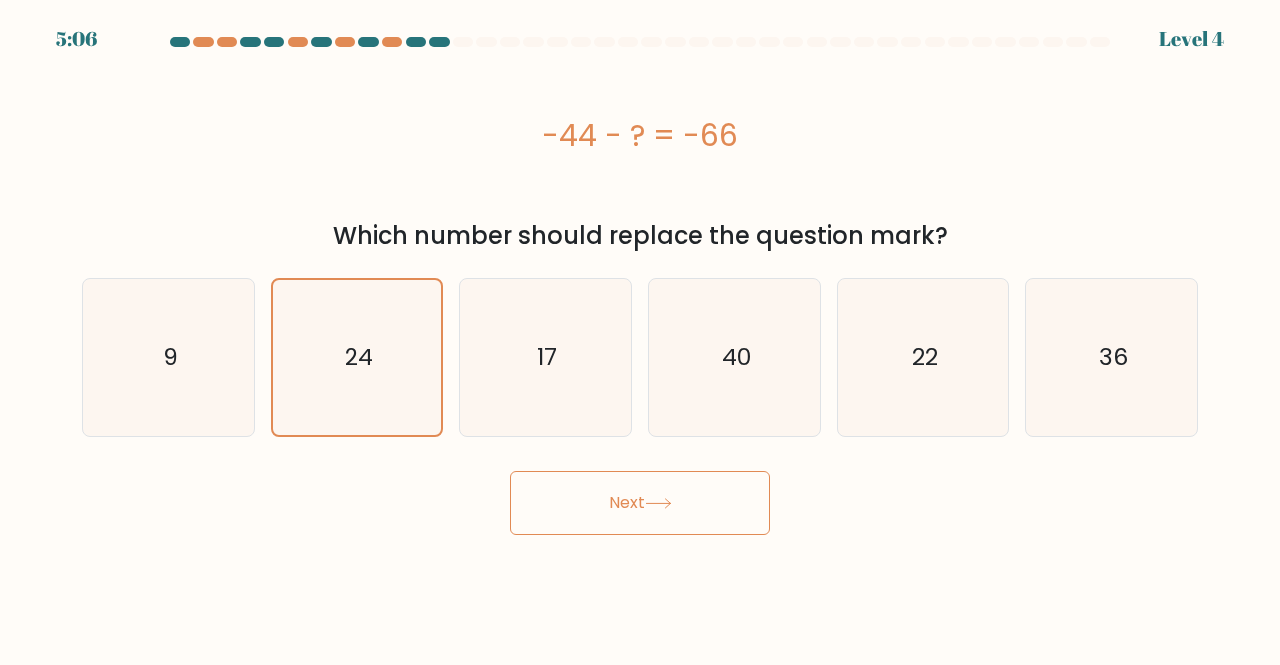 click on "Next" at bounding box center (640, 503) 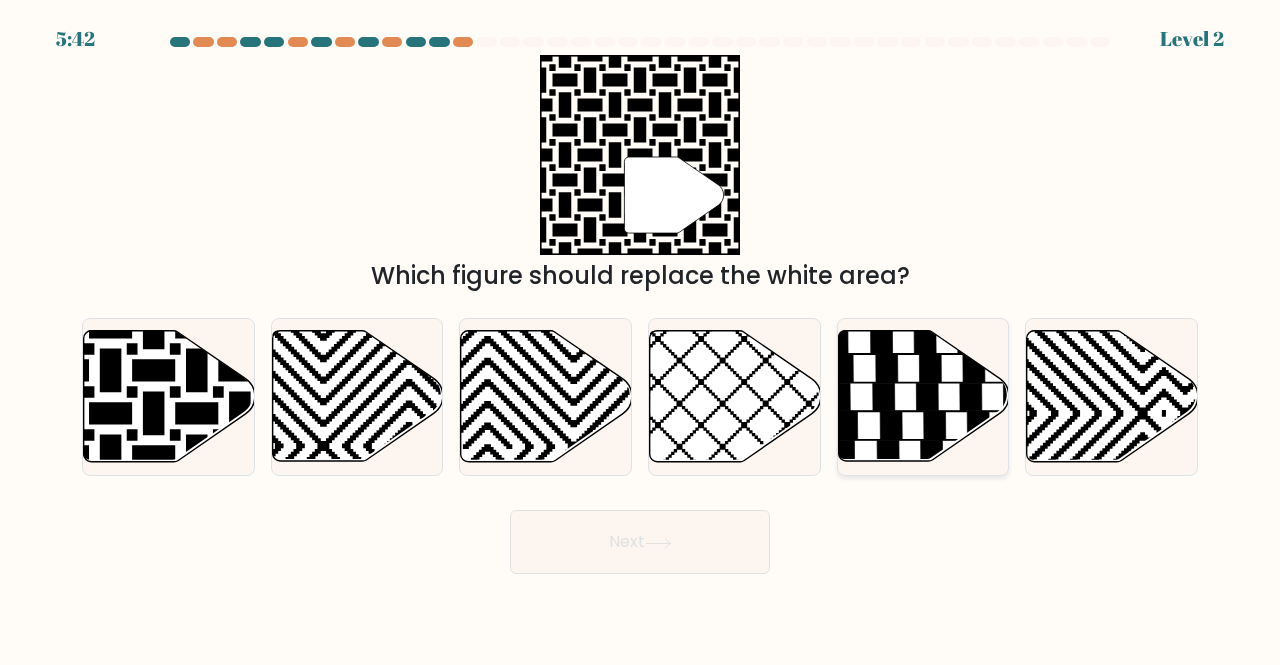 click 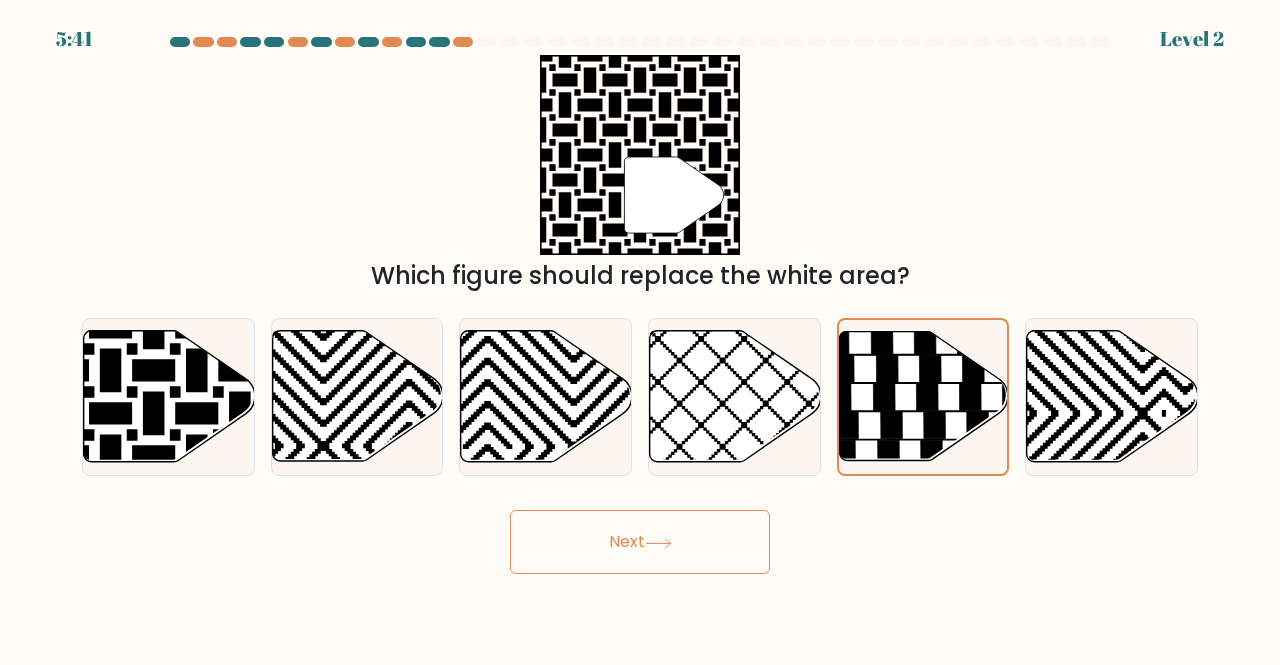 click on "Next" at bounding box center (640, 542) 